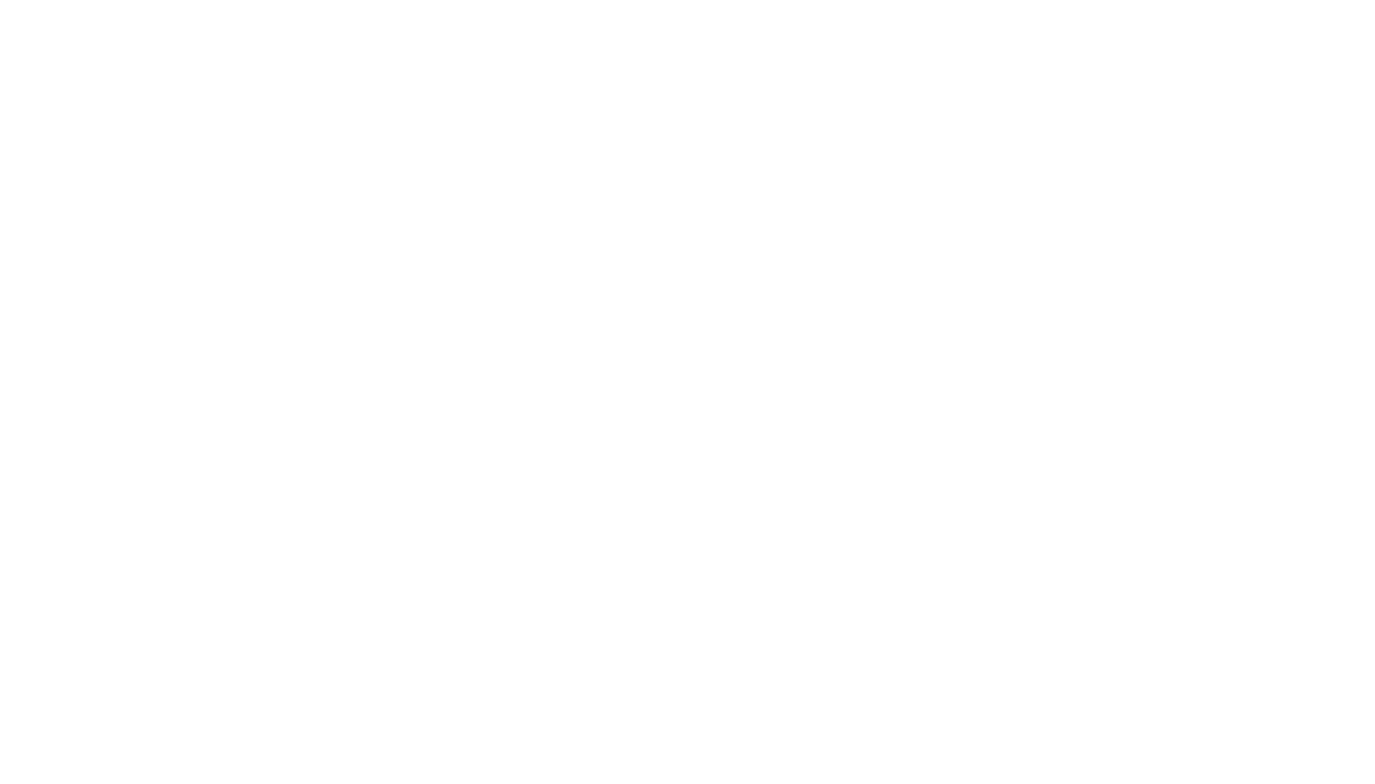 scroll, scrollTop: 0, scrollLeft: 0, axis: both 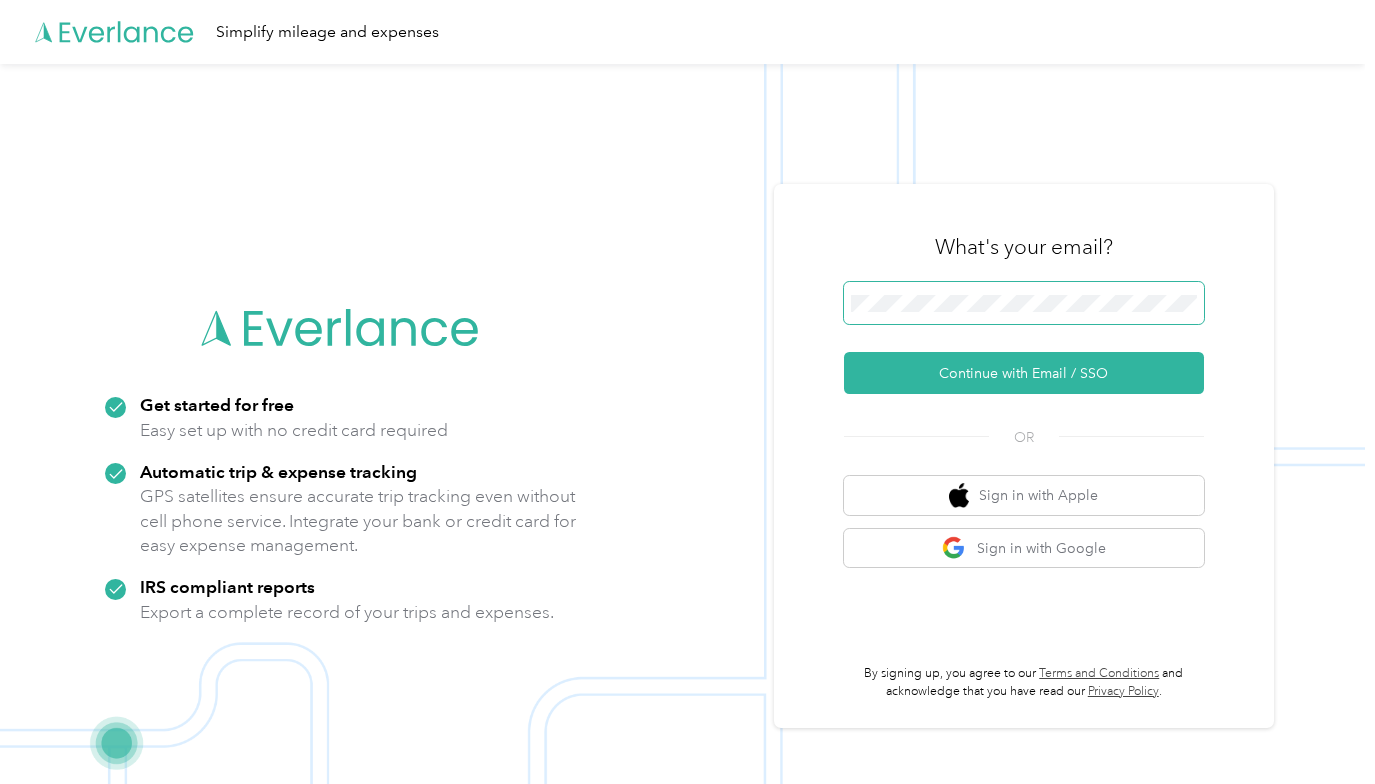 click at bounding box center (1024, 303) 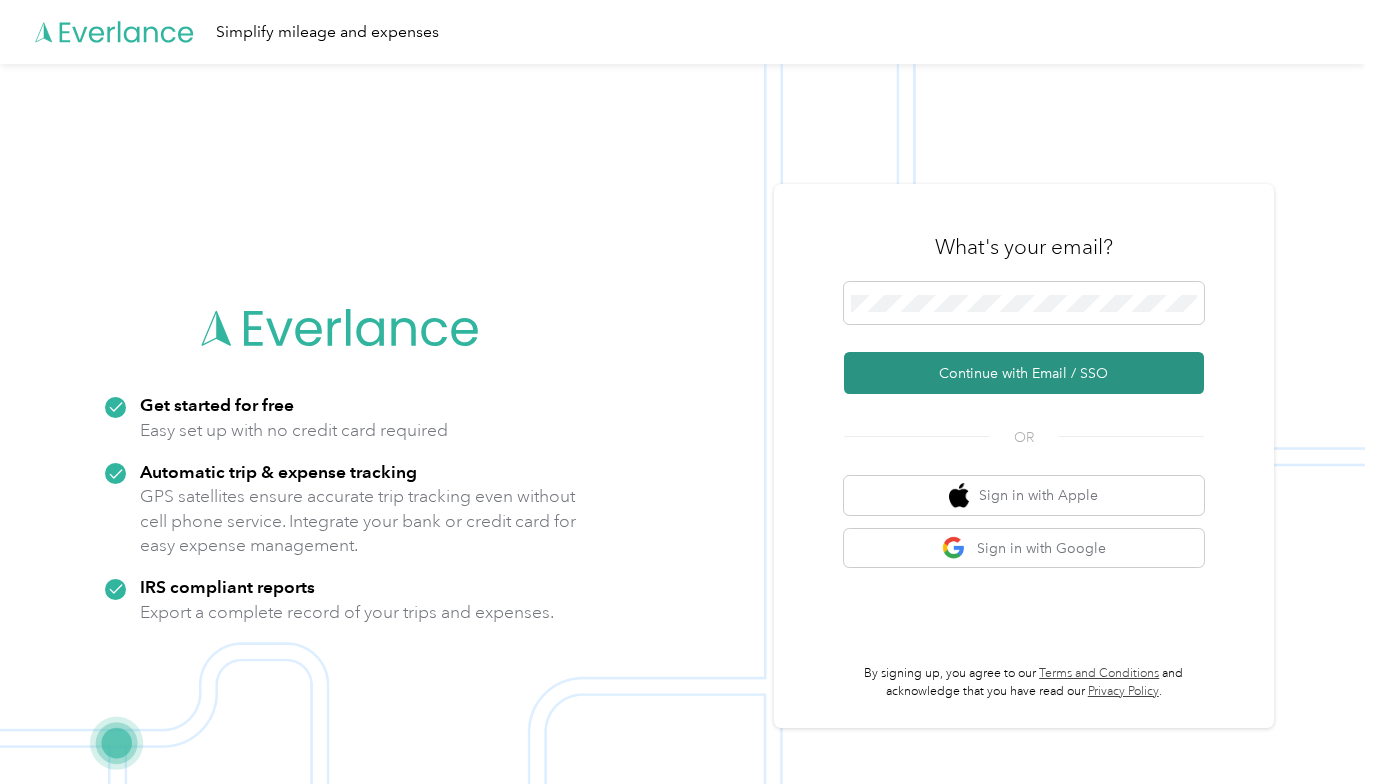click on "Continue with Email / SSO" at bounding box center [1024, 373] 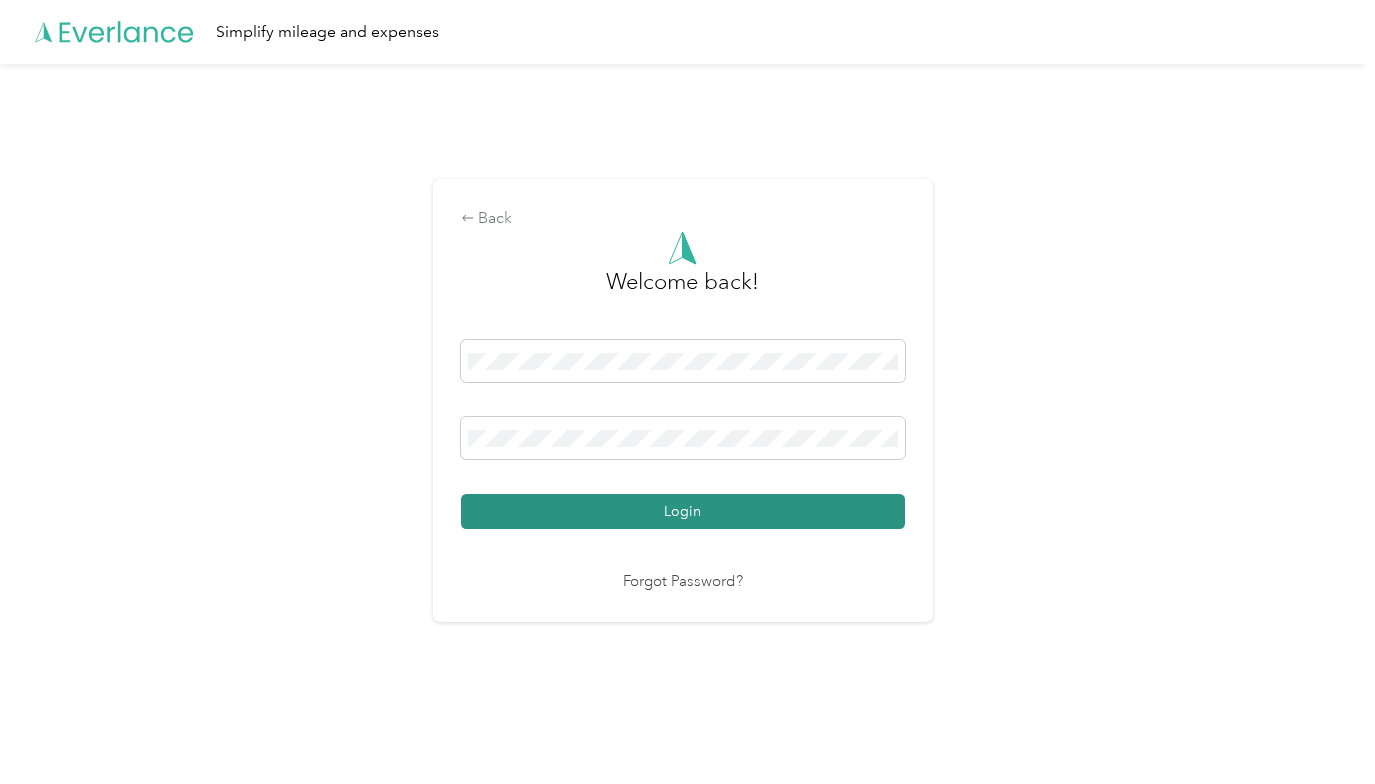 click on "Login" at bounding box center (683, 511) 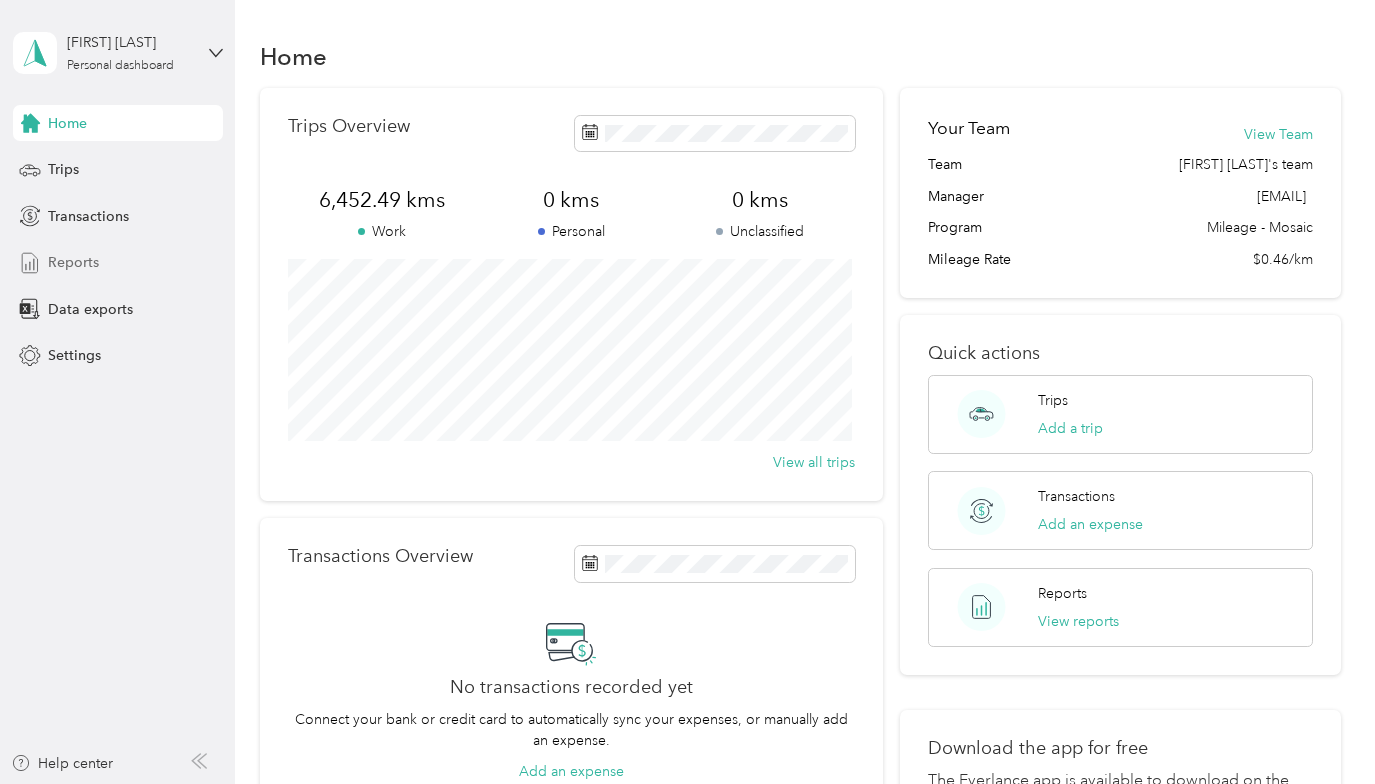 click on "Reports" at bounding box center [73, 262] 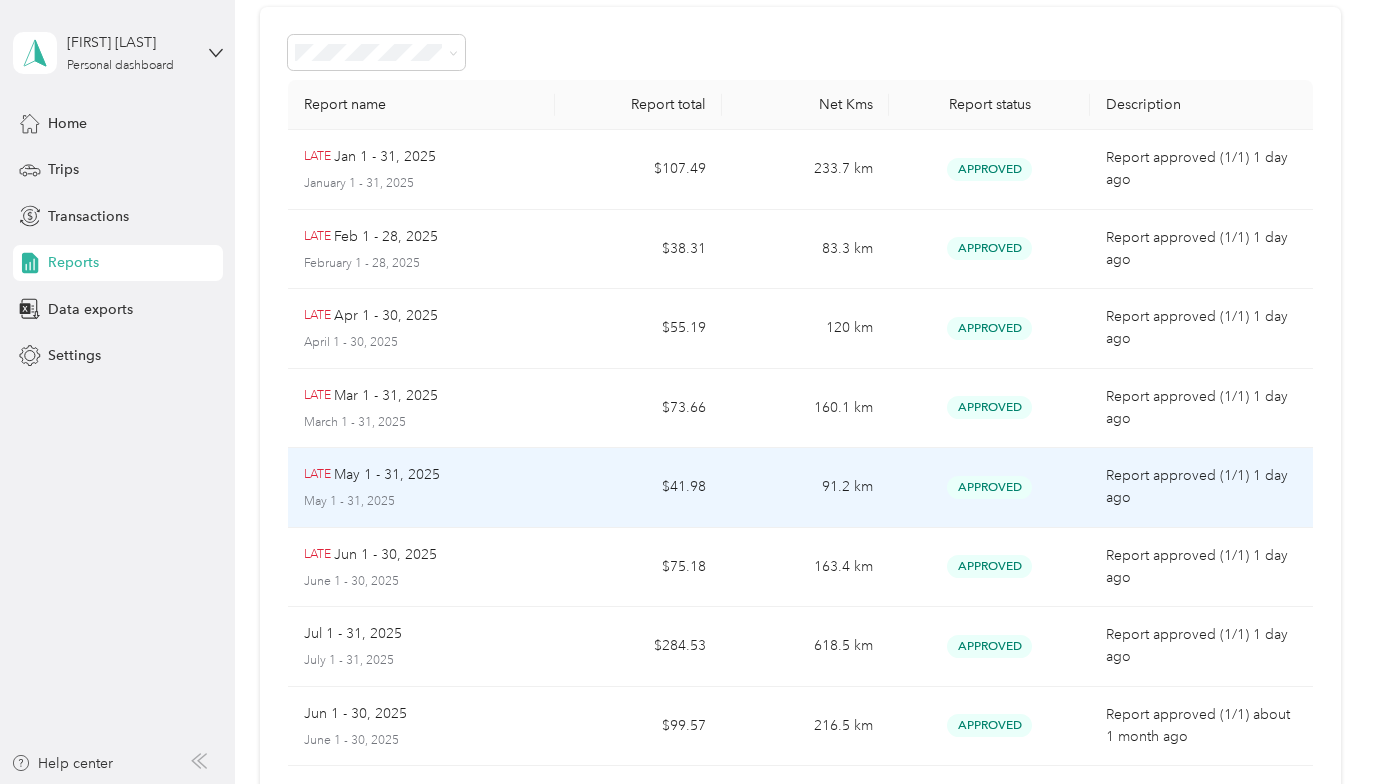 scroll, scrollTop: 0, scrollLeft: 0, axis: both 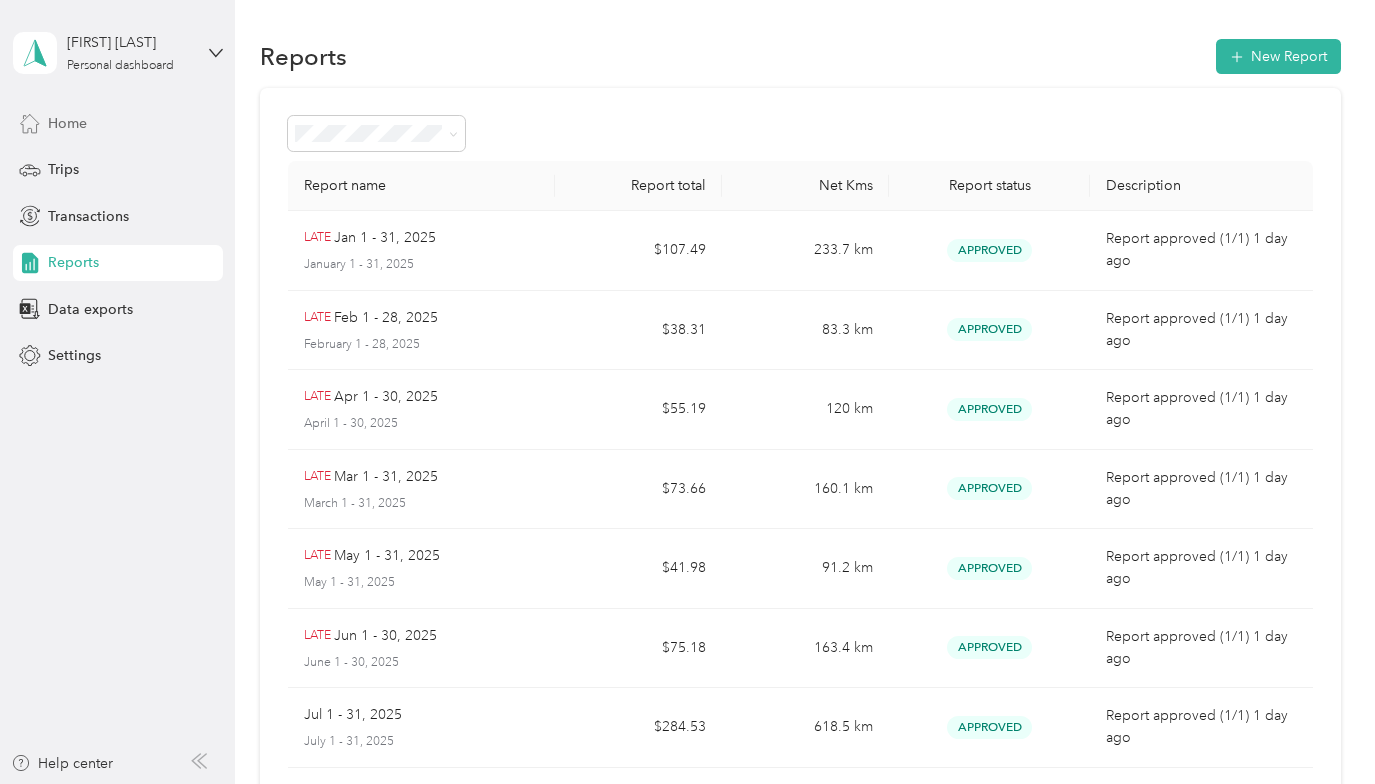 click on "Home" at bounding box center (67, 123) 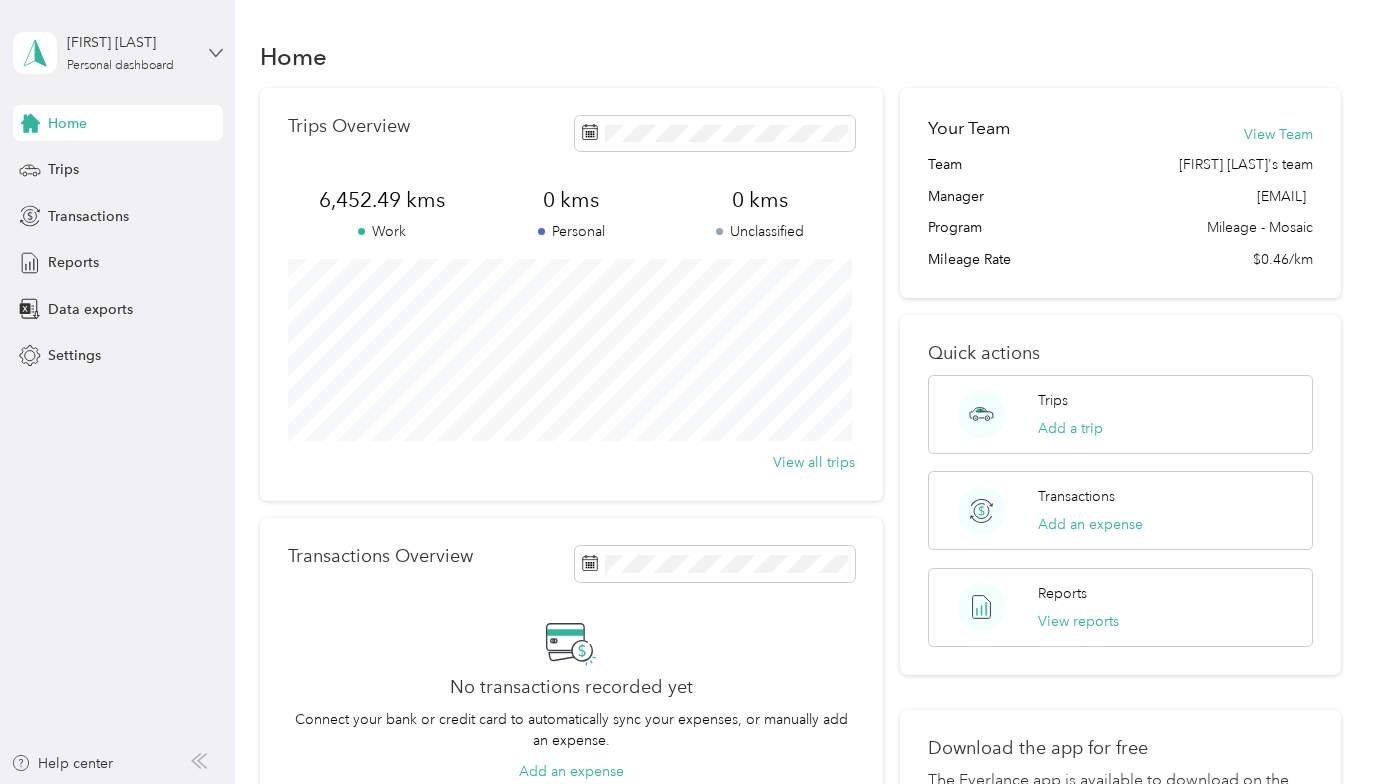 click 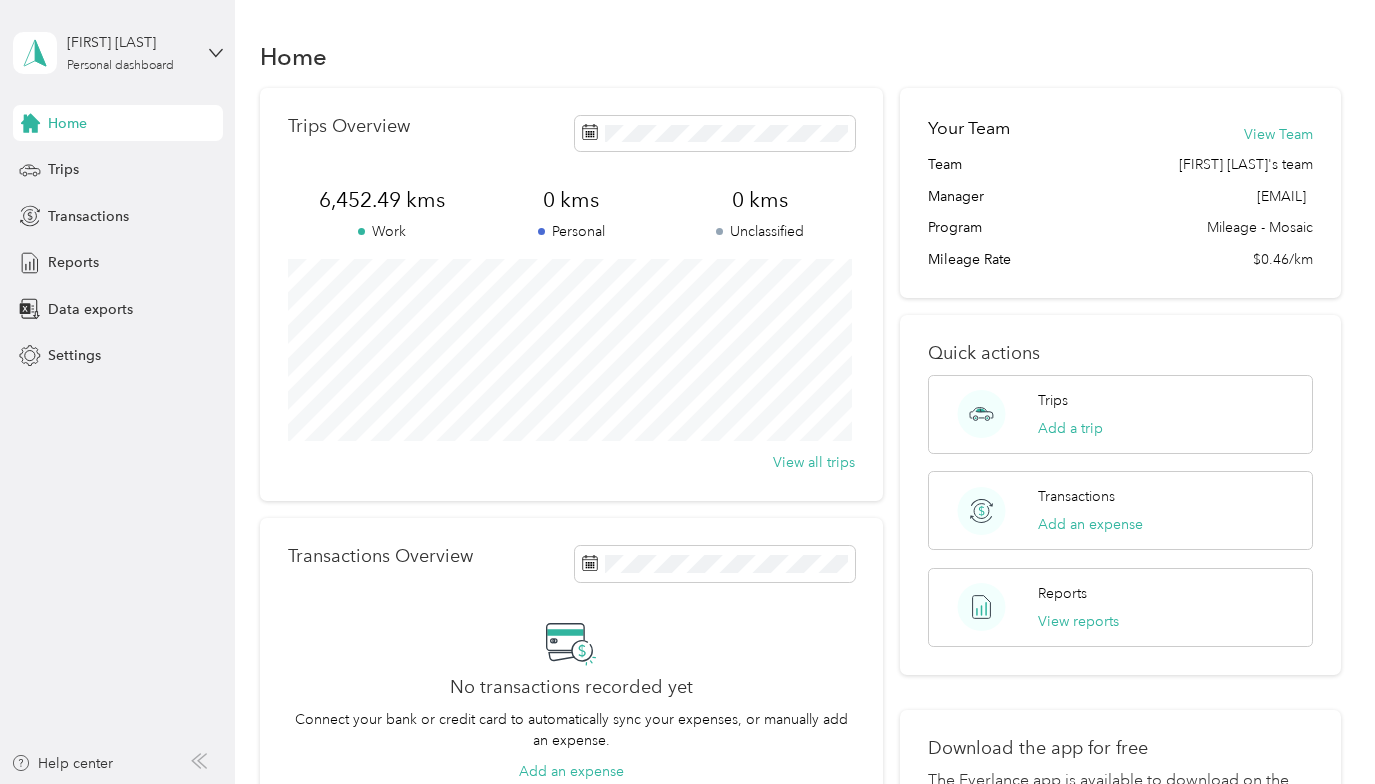 click on "Log out" at bounding box center [68, 164] 